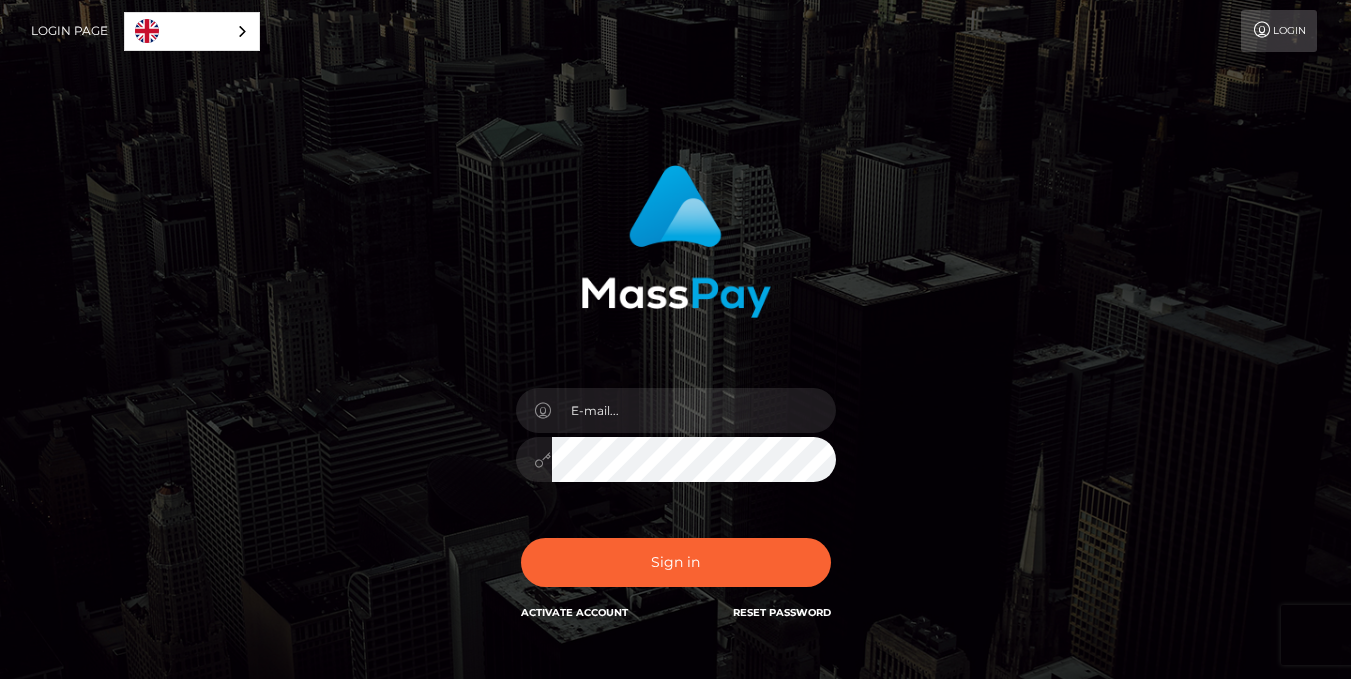 scroll, scrollTop: 0, scrollLeft: 0, axis: both 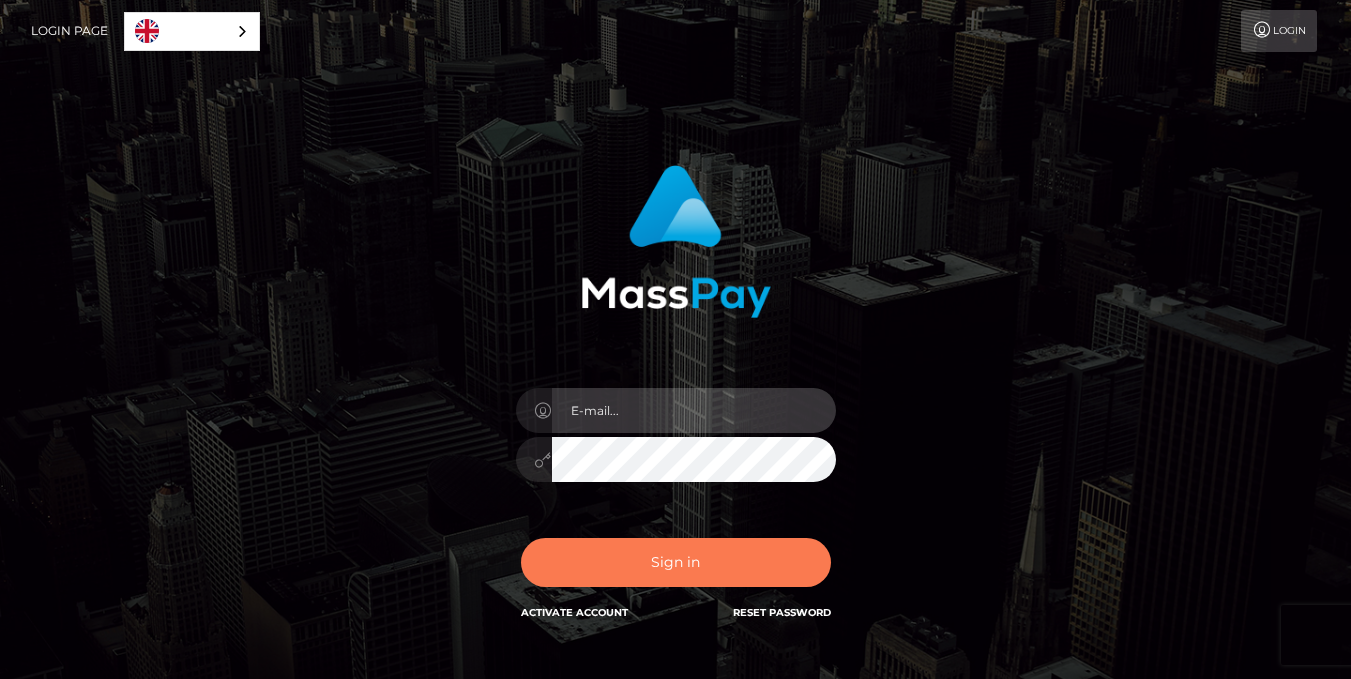 type on "kemired68@gmail.com" 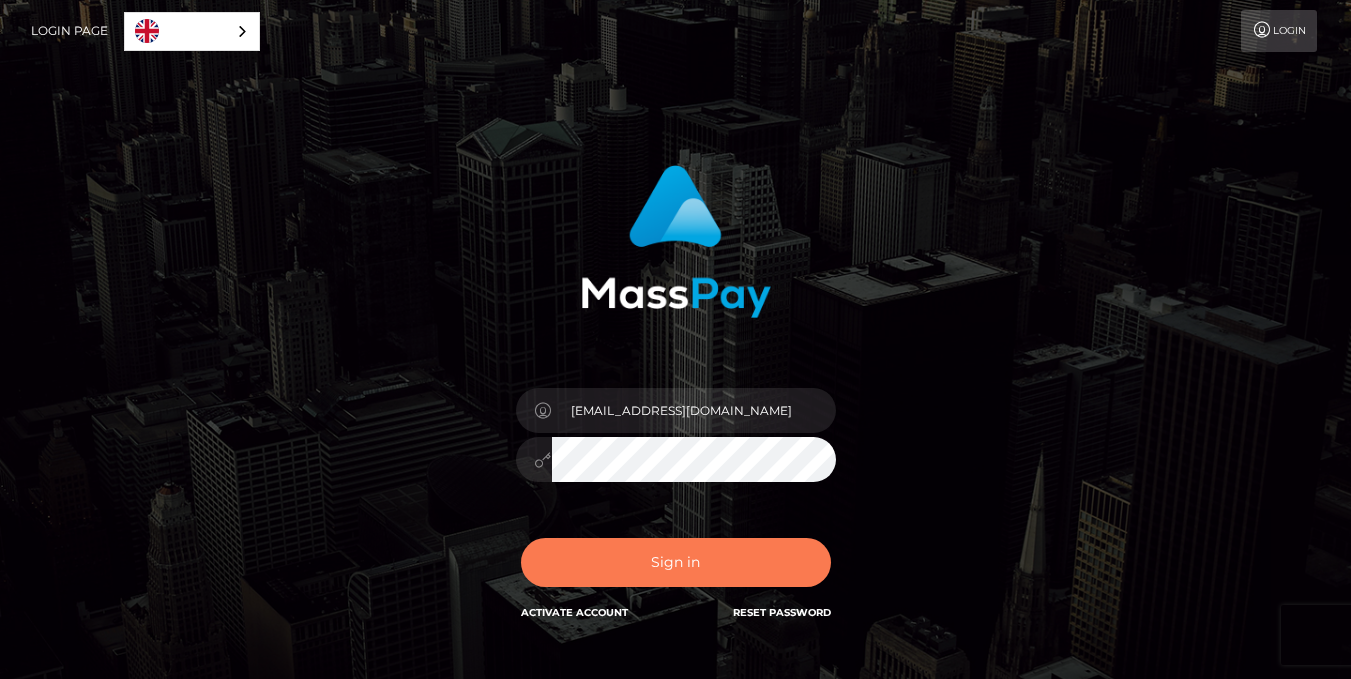 click on "Sign in" at bounding box center [676, 562] 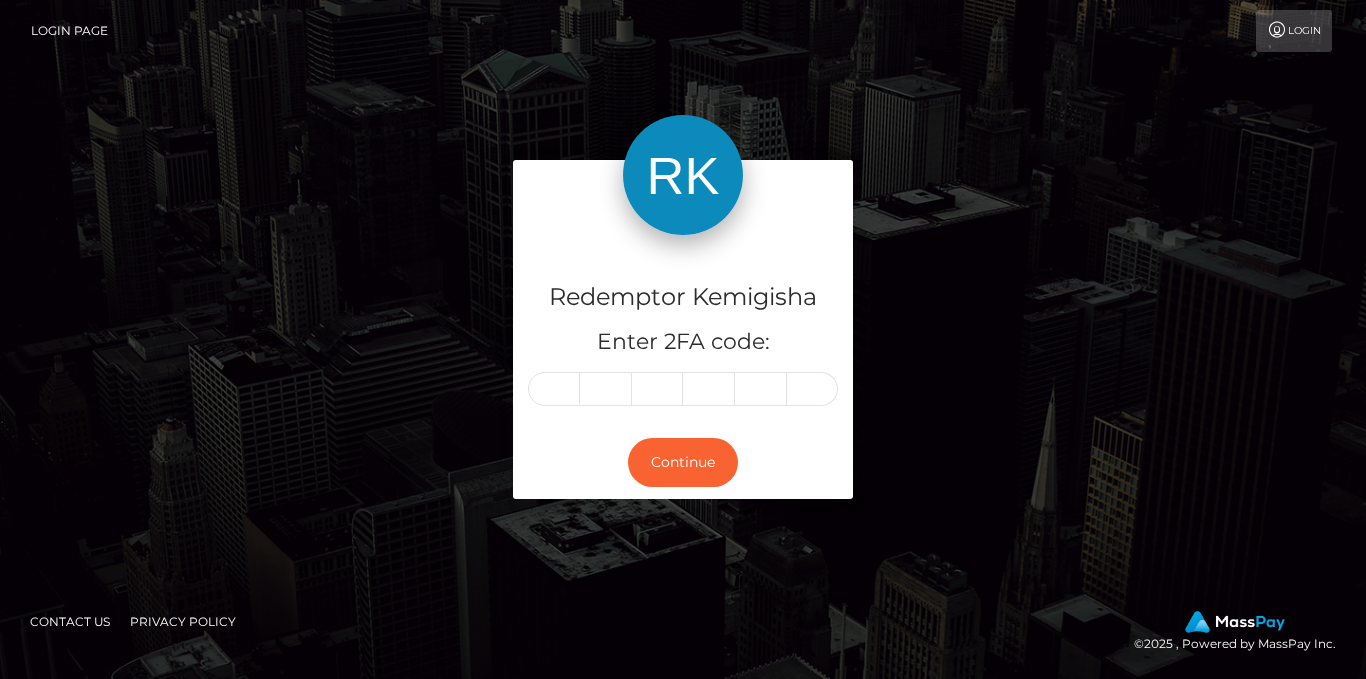 scroll, scrollTop: 0, scrollLeft: 0, axis: both 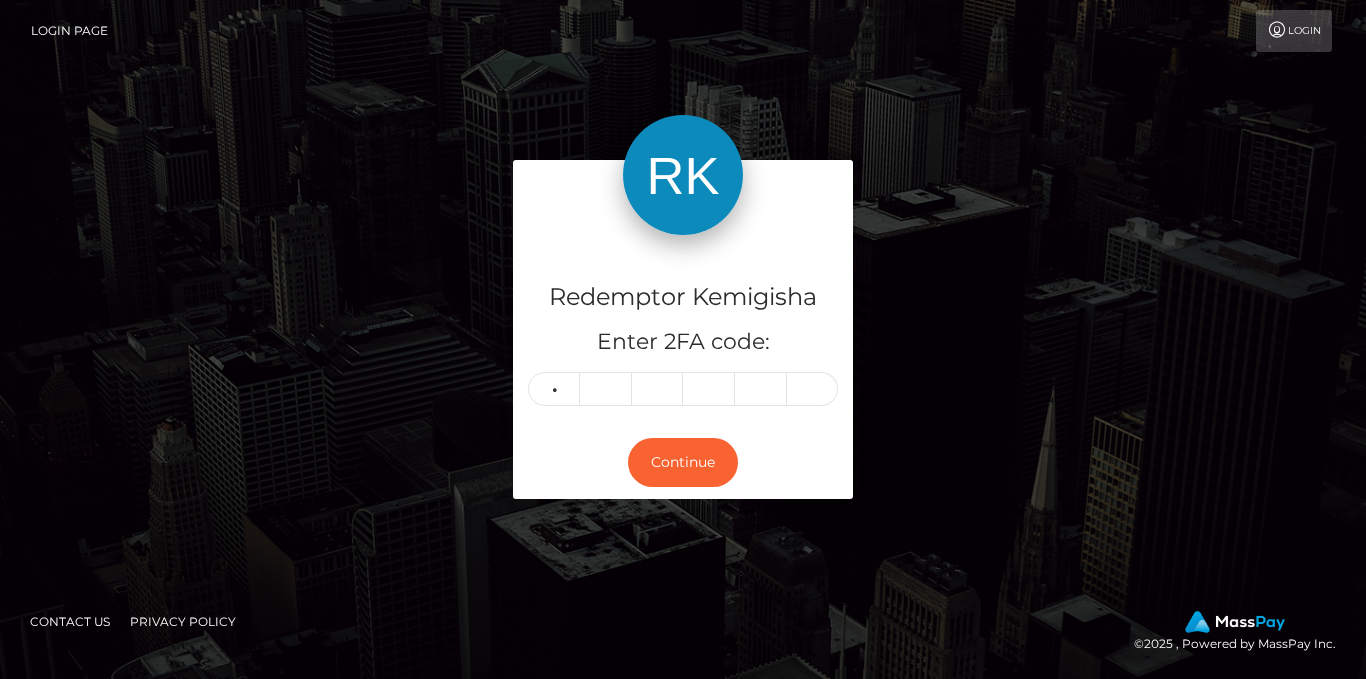 type on "1" 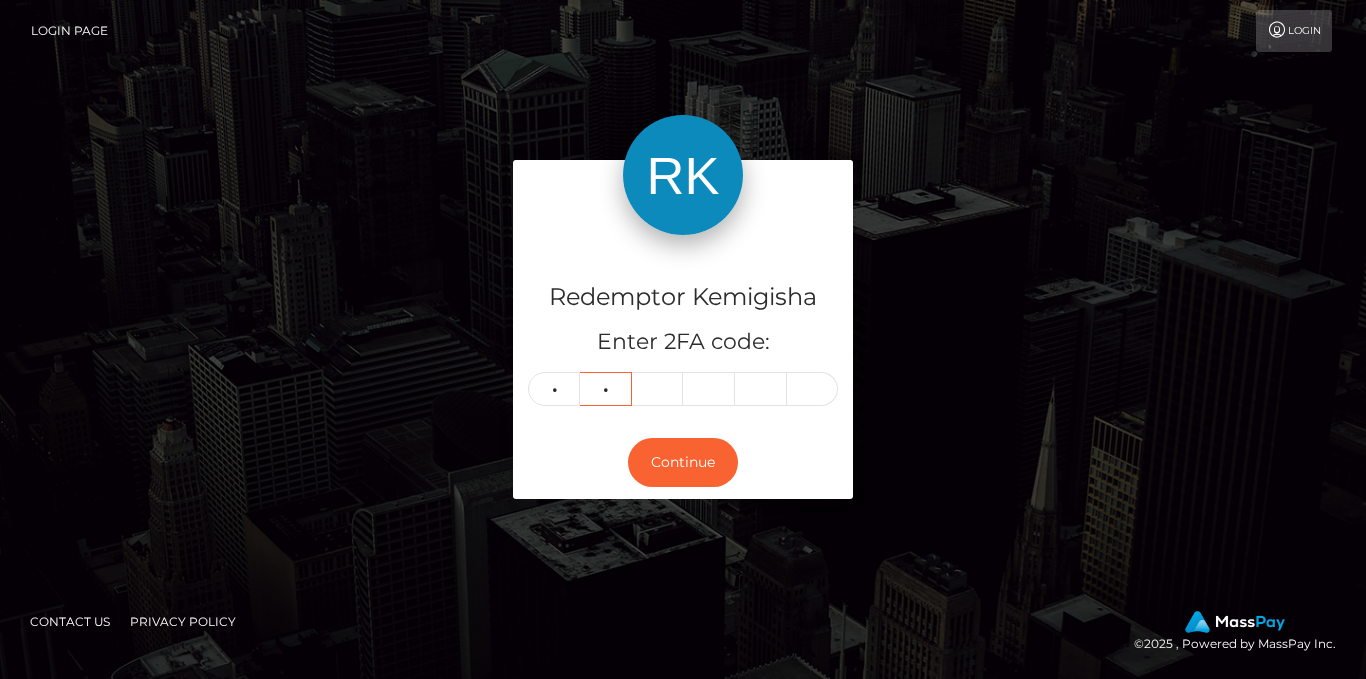 type on "3" 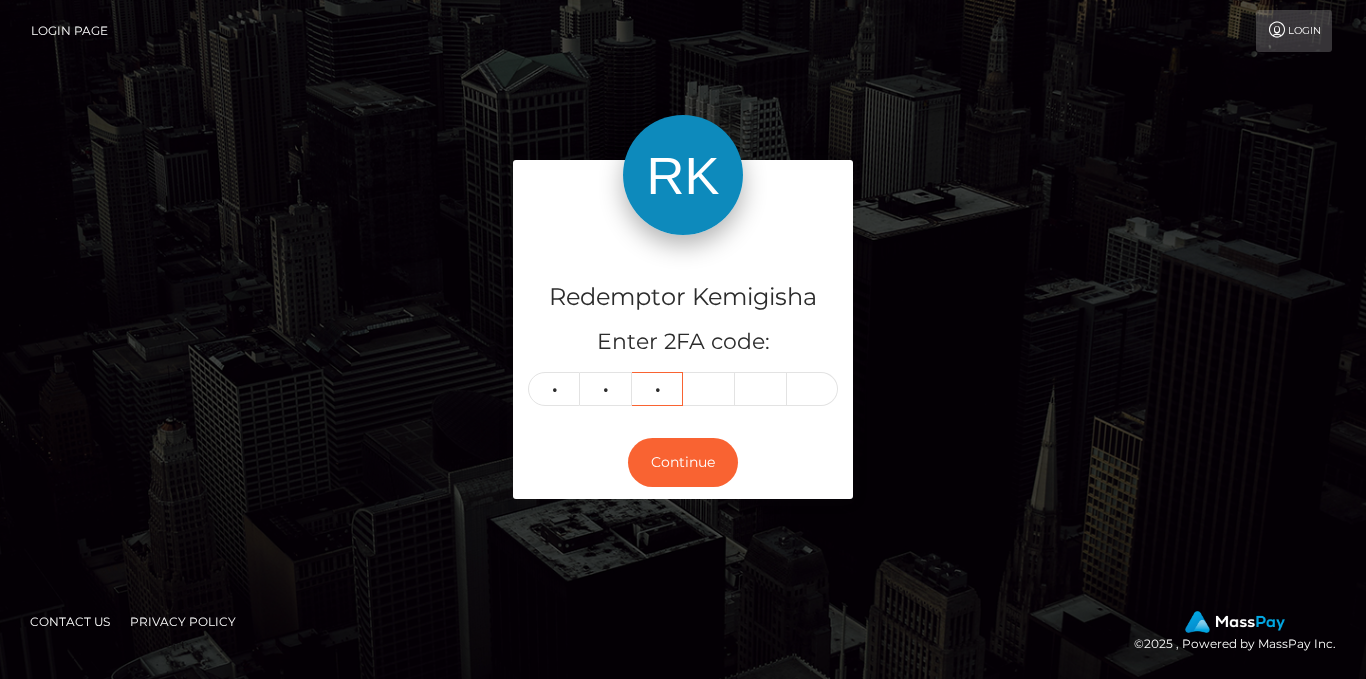 type on "2" 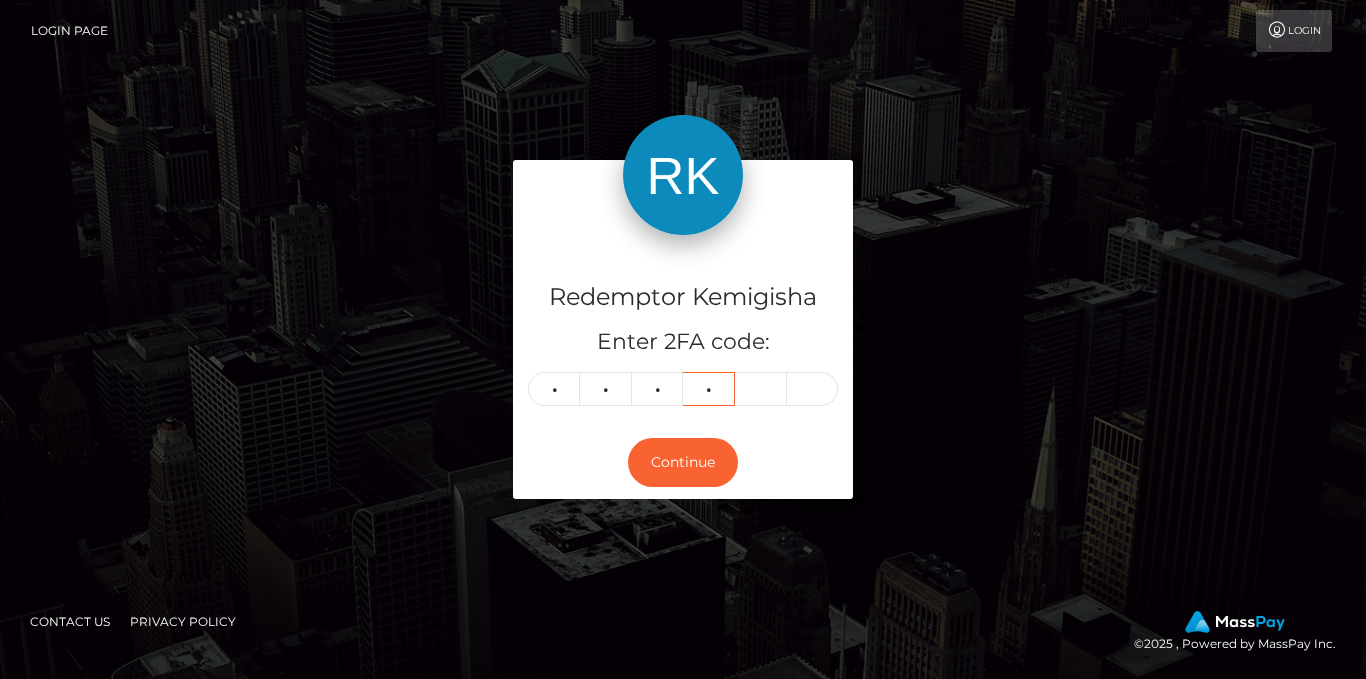 type on "3" 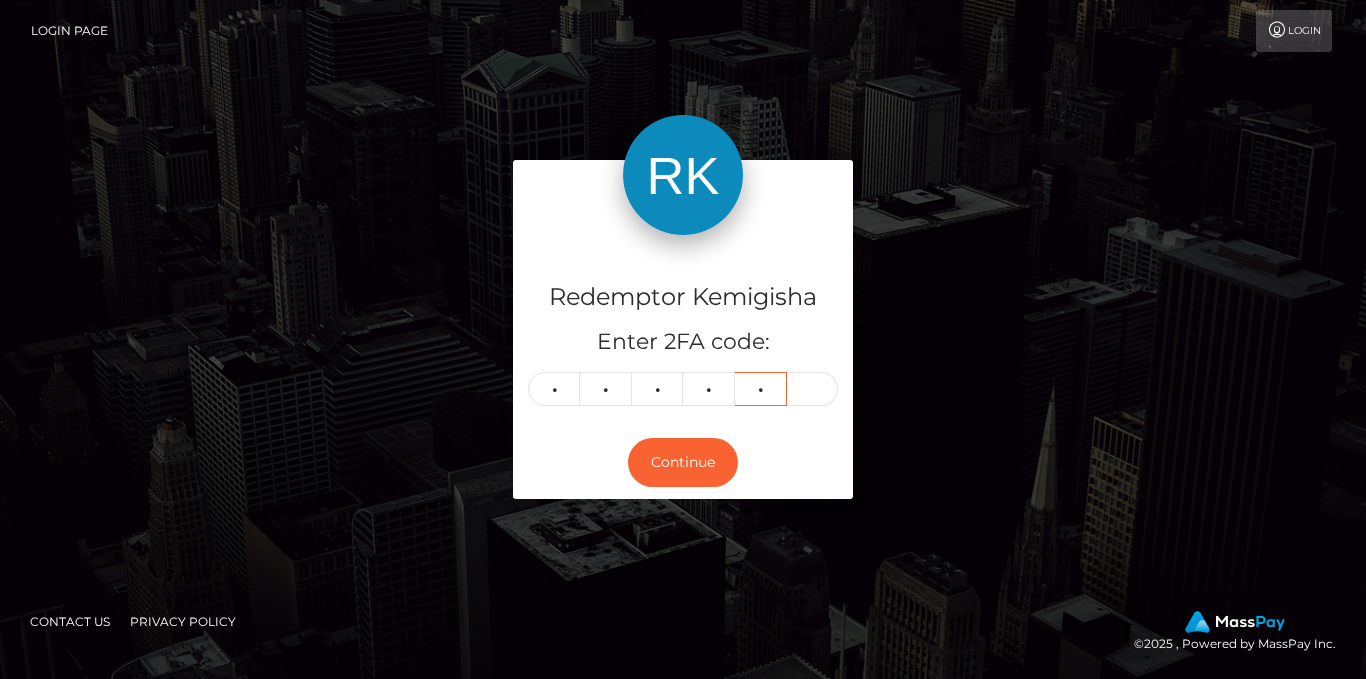 type on "0" 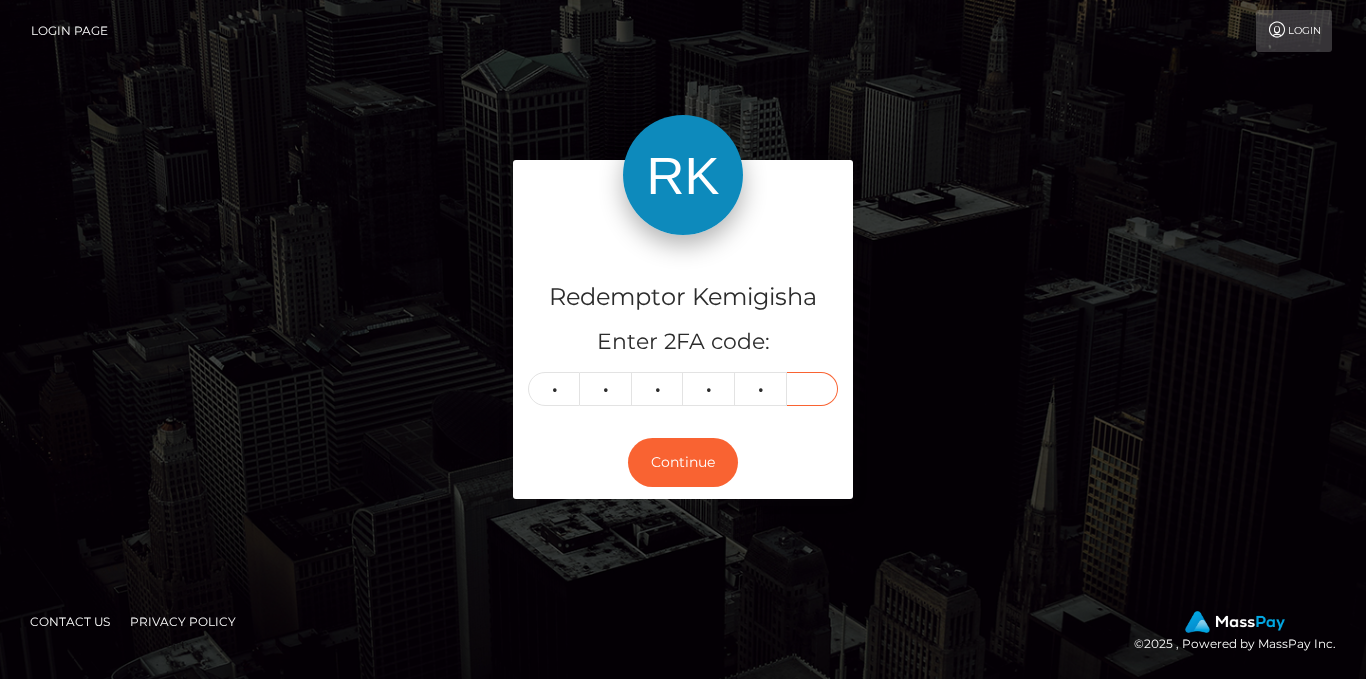 type on "2" 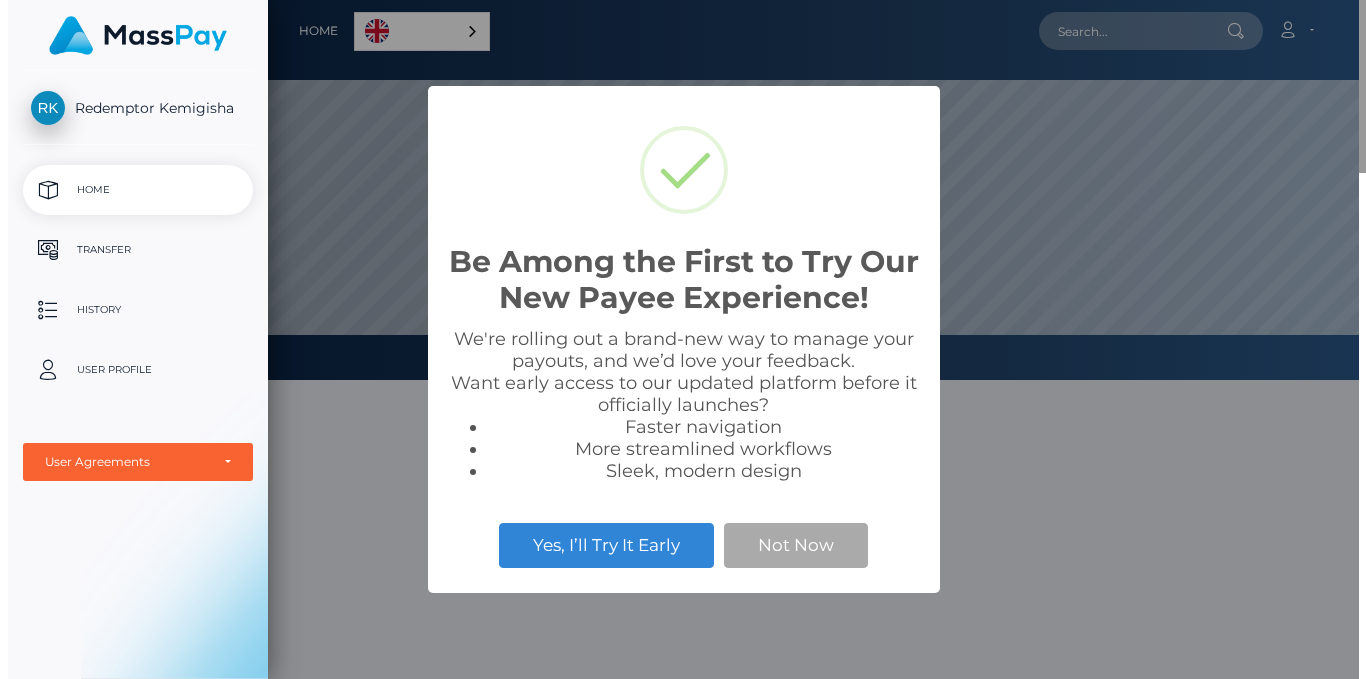 scroll, scrollTop: 0, scrollLeft: 0, axis: both 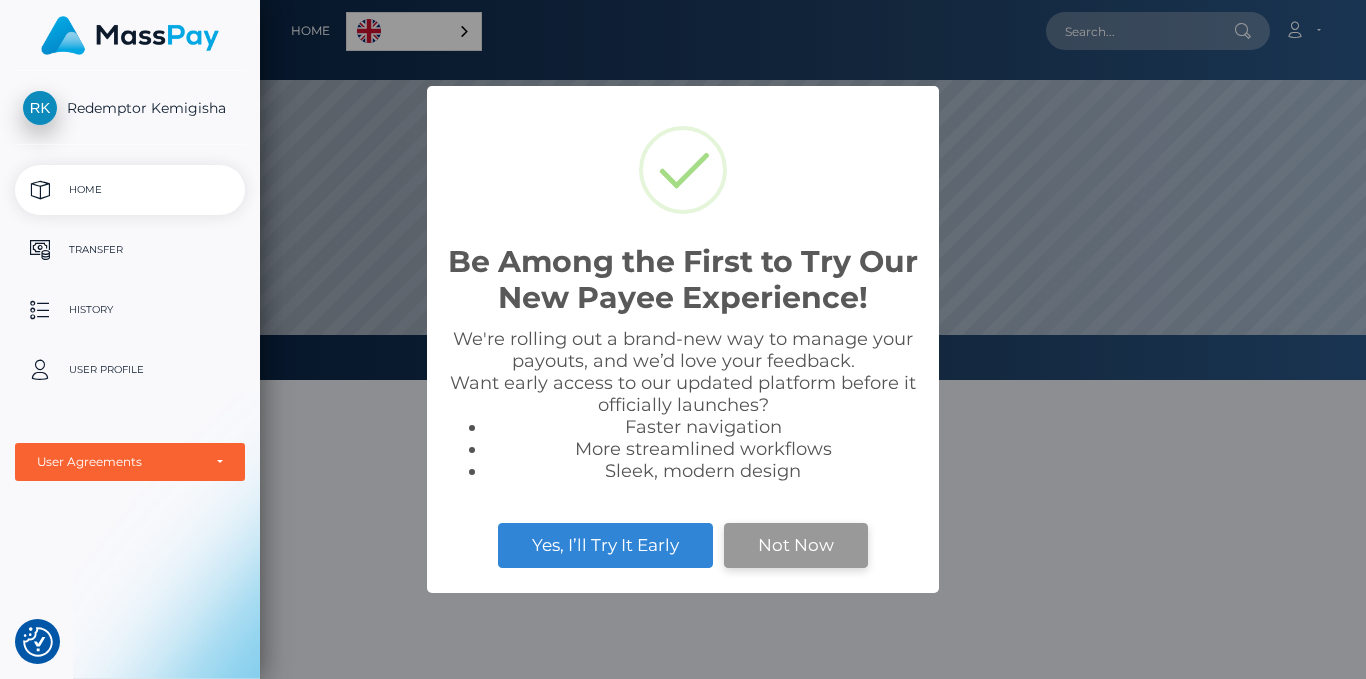 click on "Not Now" at bounding box center (796, 545) 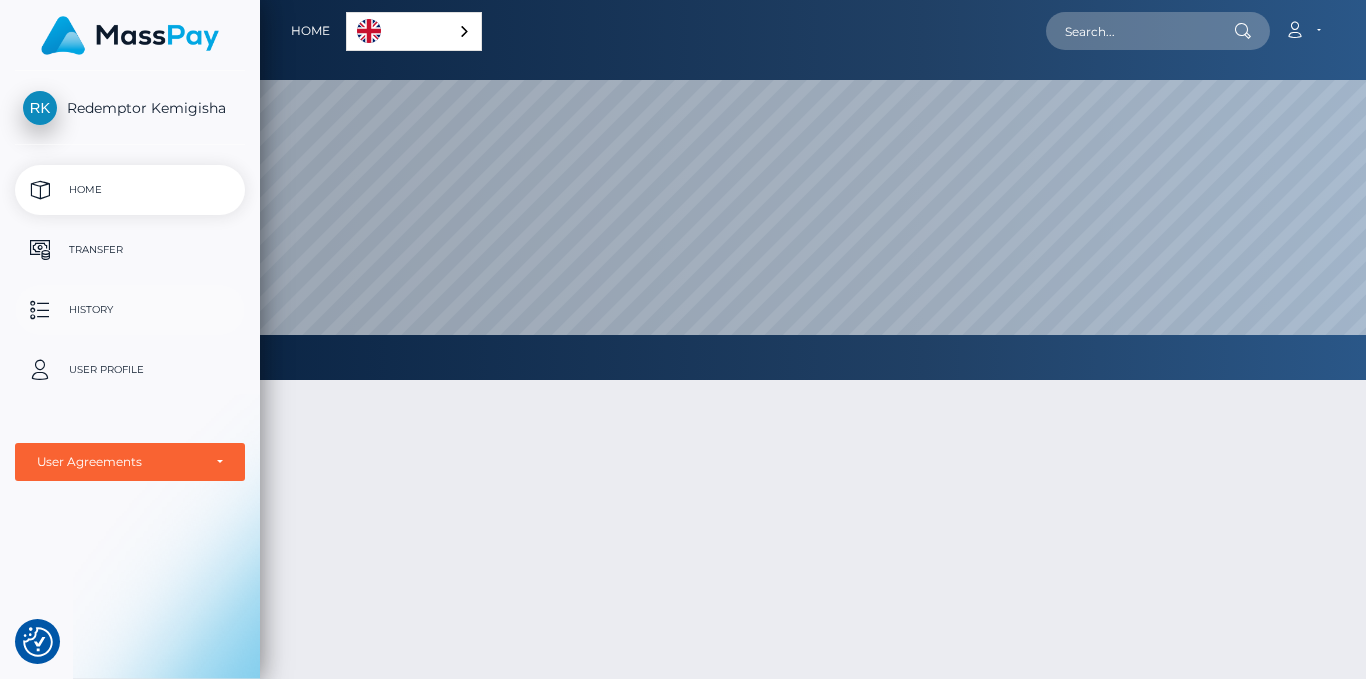 click on "History" at bounding box center (130, 310) 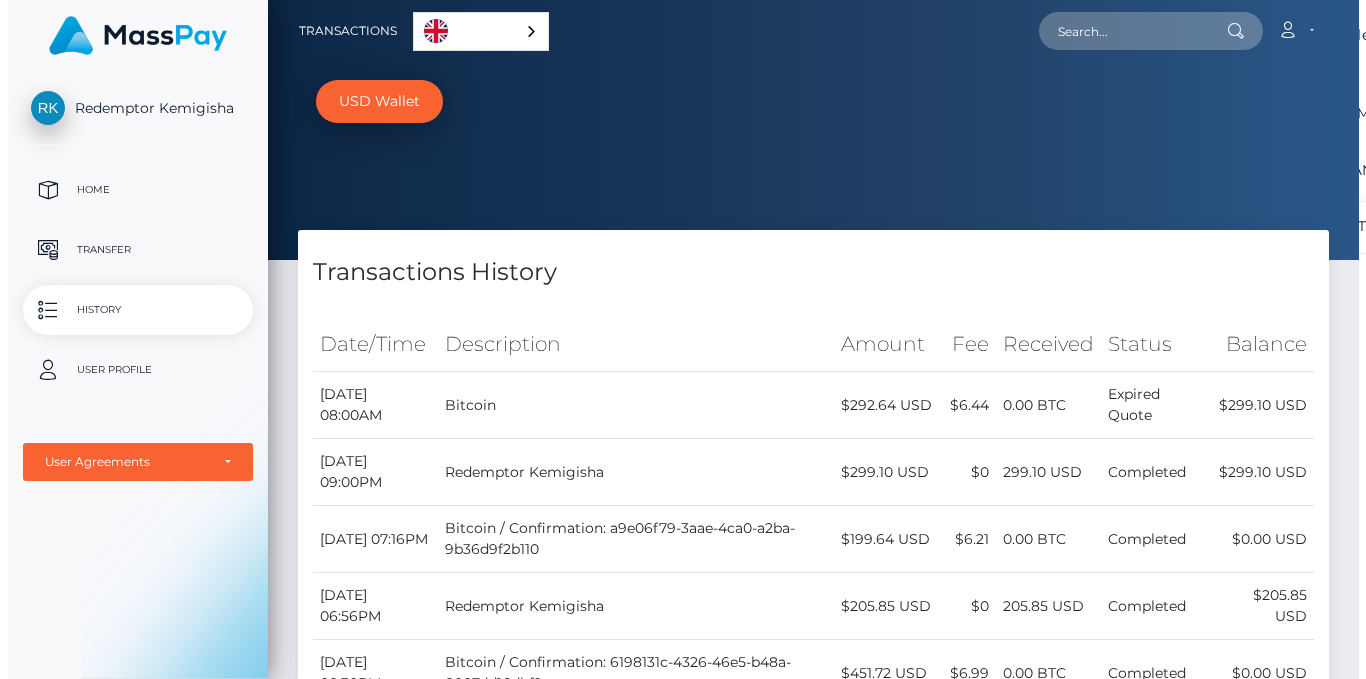 scroll, scrollTop: 0, scrollLeft: 0, axis: both 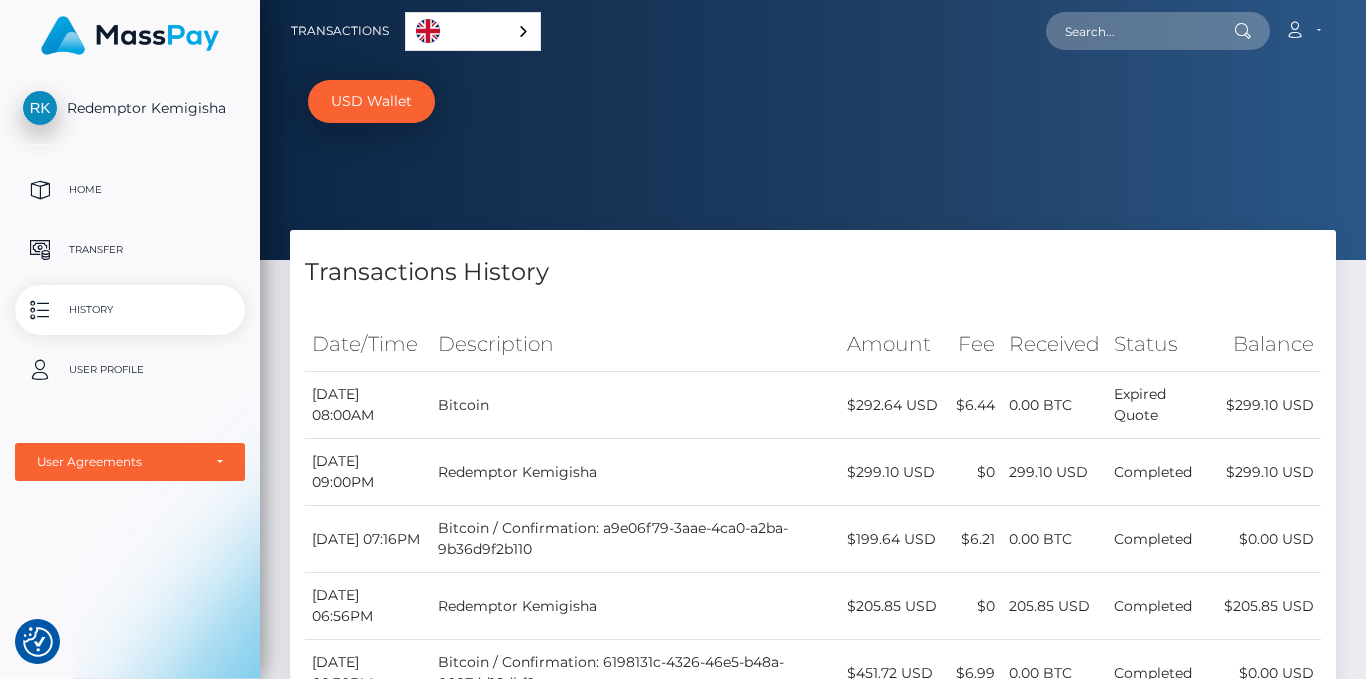 click on "Transfer" at bounding box center (130, 250) 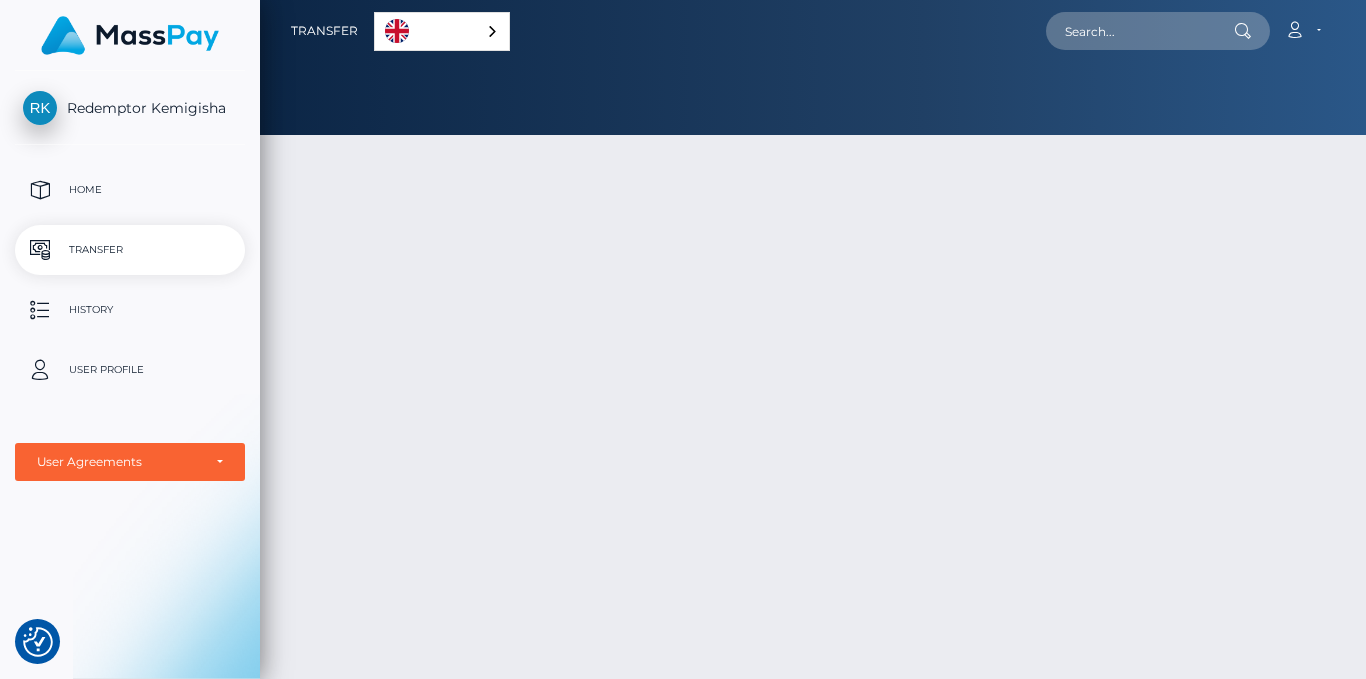 scroll, scrollTop: 0, scrollLeft: 0, axis: both 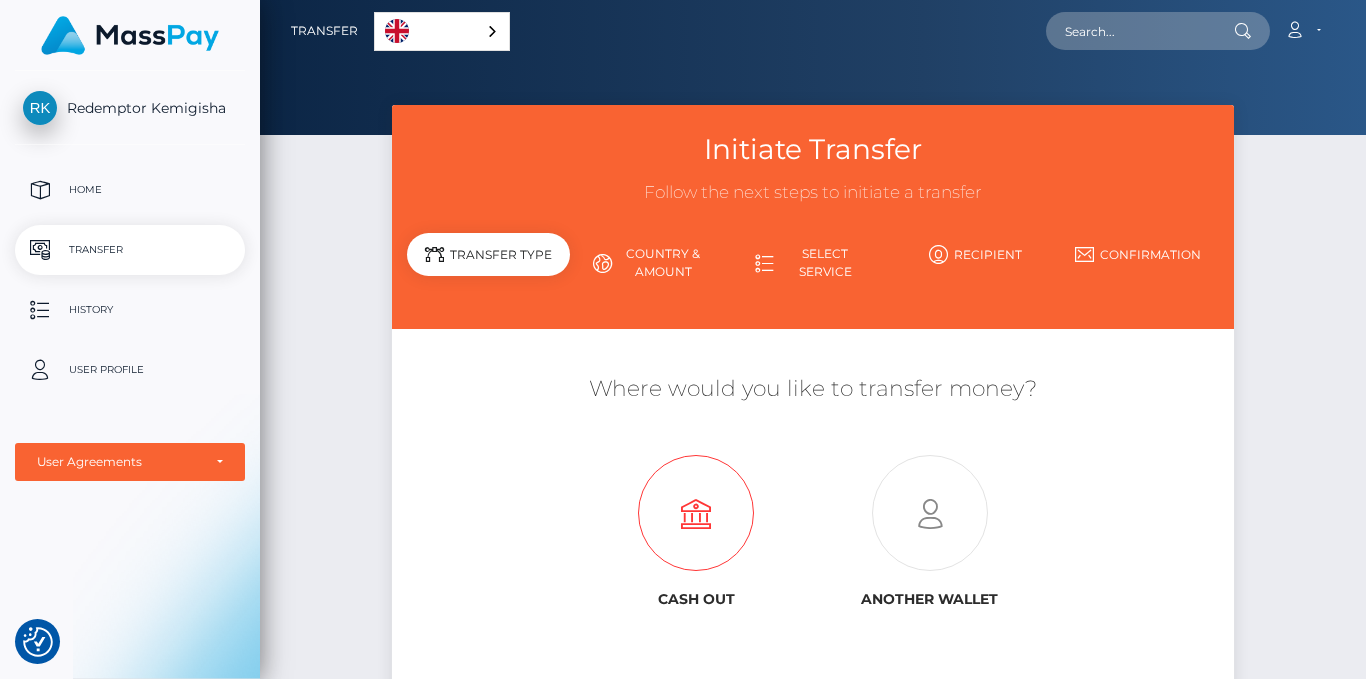 click at bounding box center (696, 514) 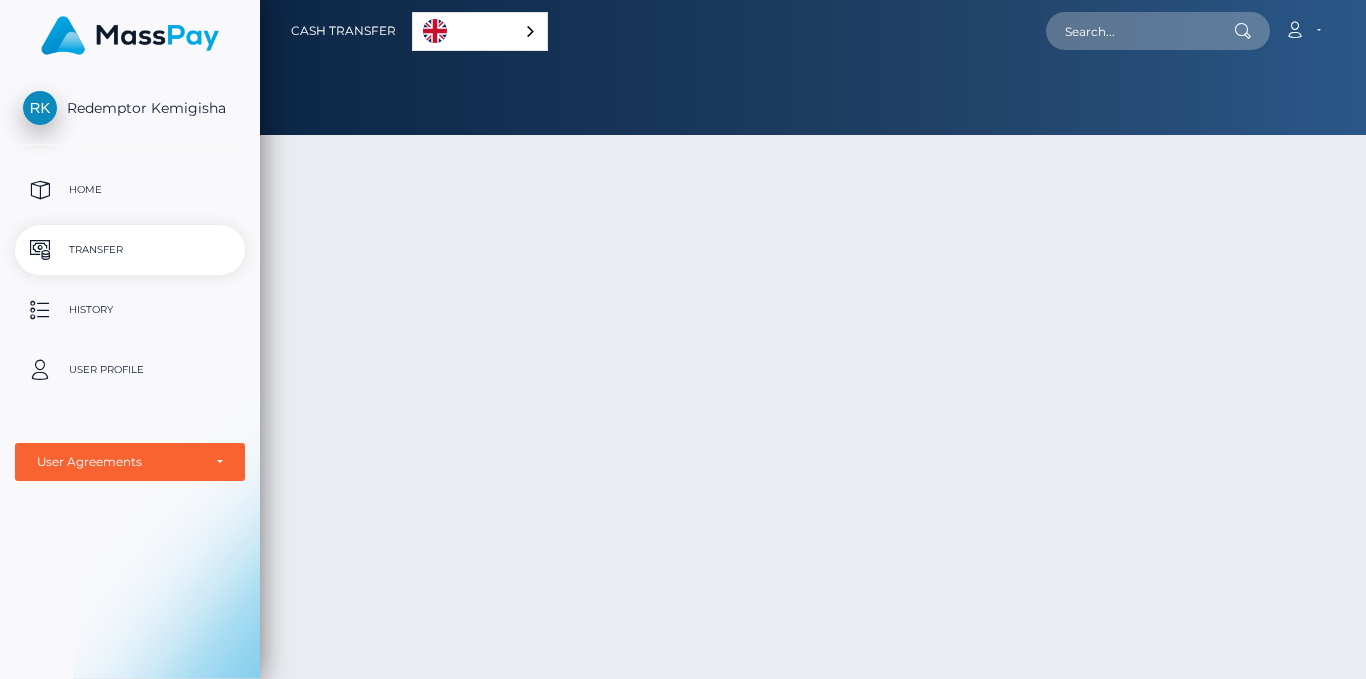 scroll, scrollTop: 0, scrollLeft: 0, axis: both 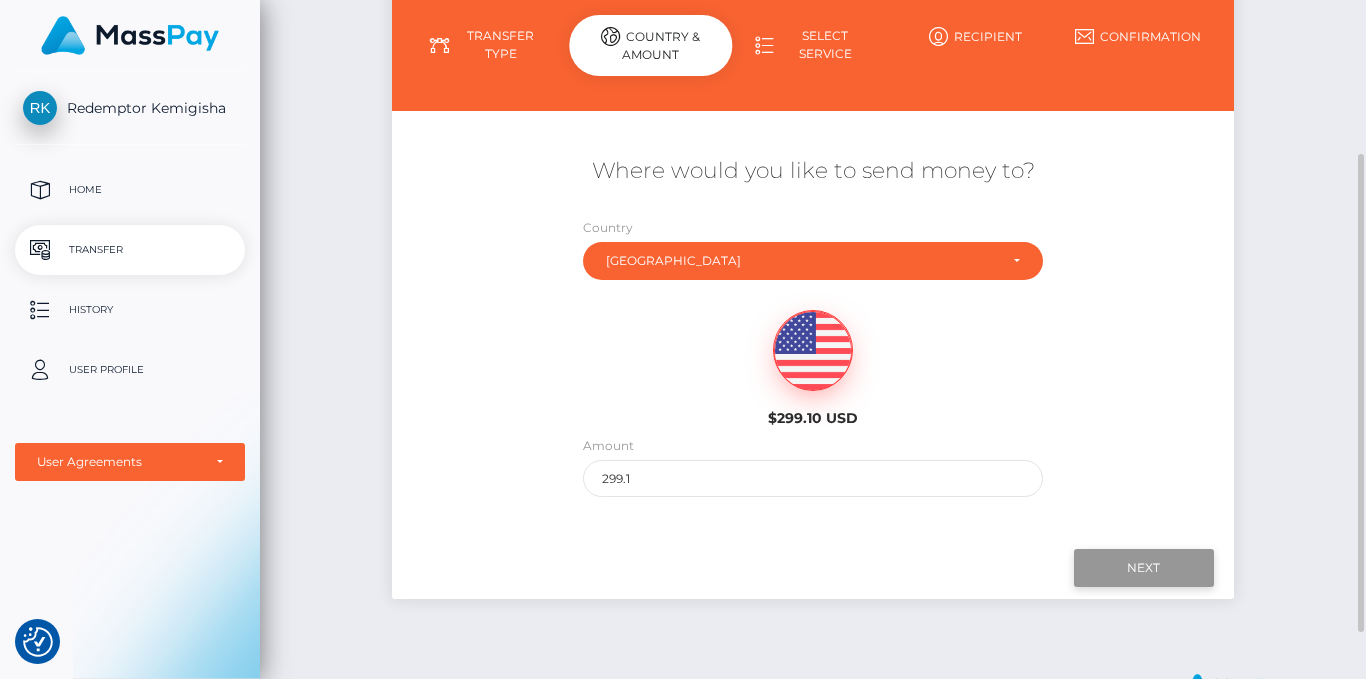 click on "Next" at bounding box center (1144, 568) 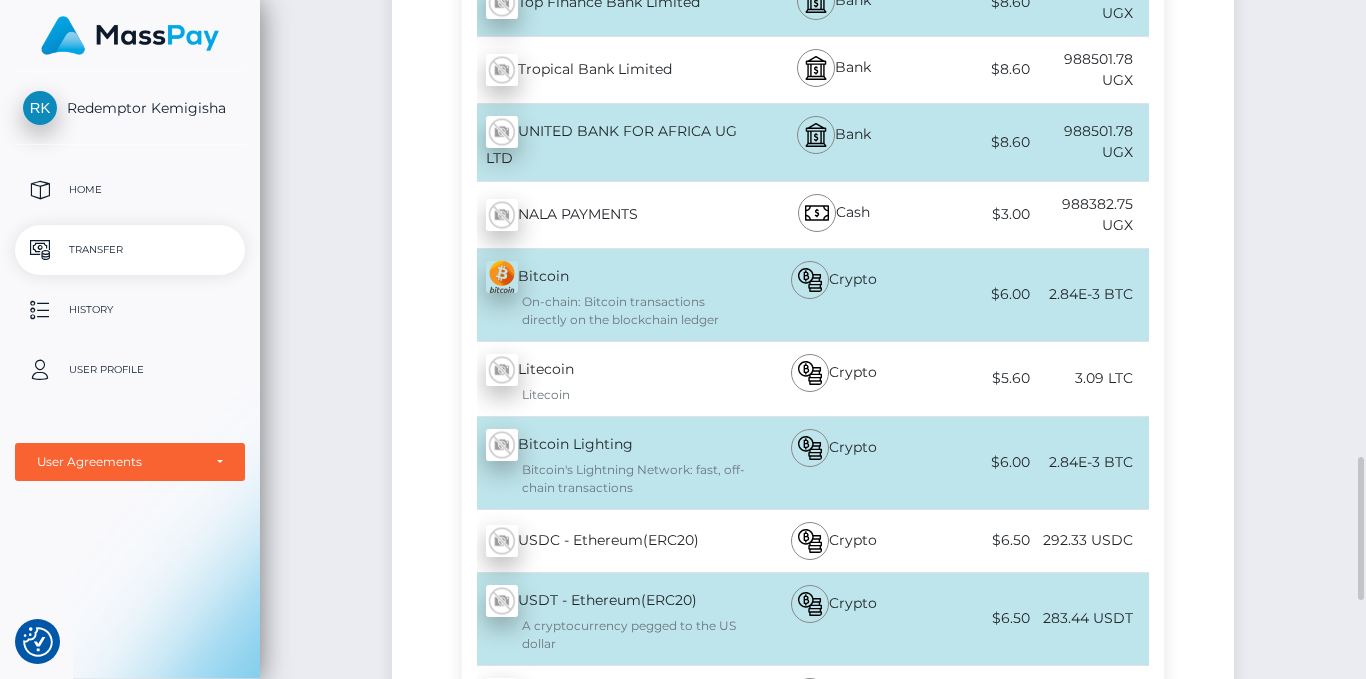 scroll, scrollTop: 2082, scrollLeft: 0, axis: vertical 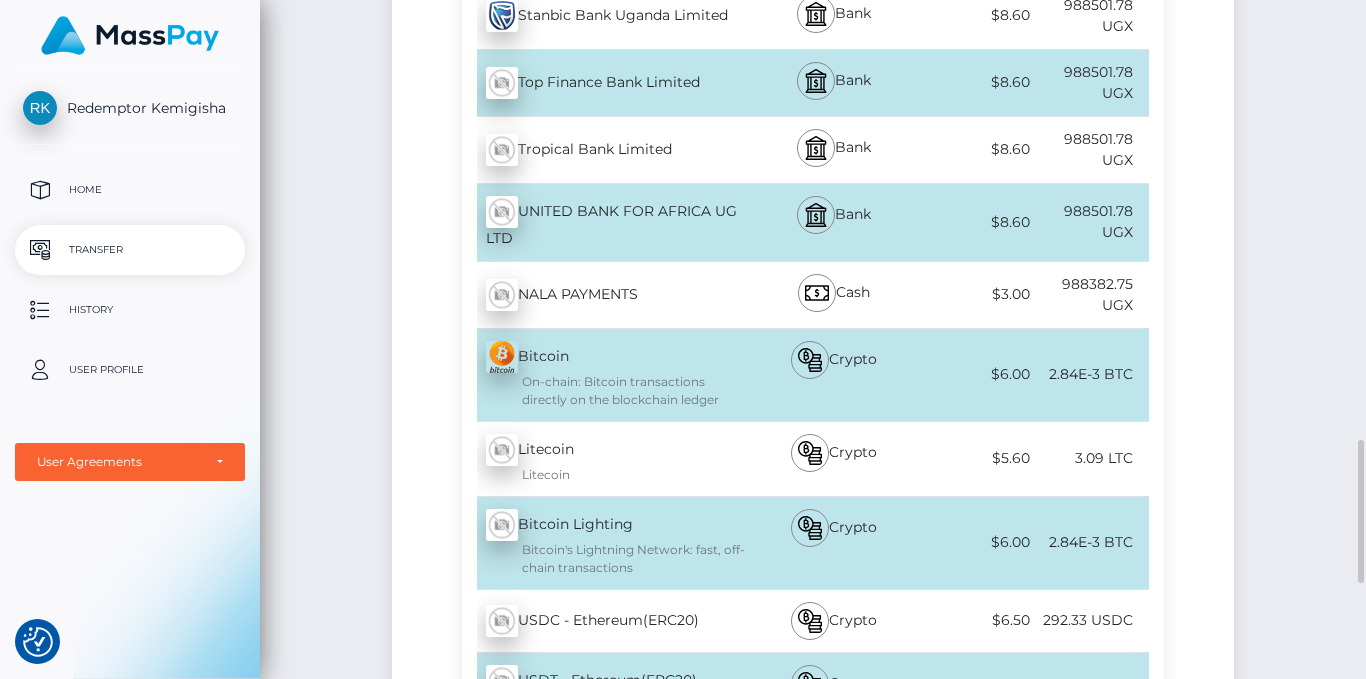 click on "$6.00" at bounding box center [977, 374] 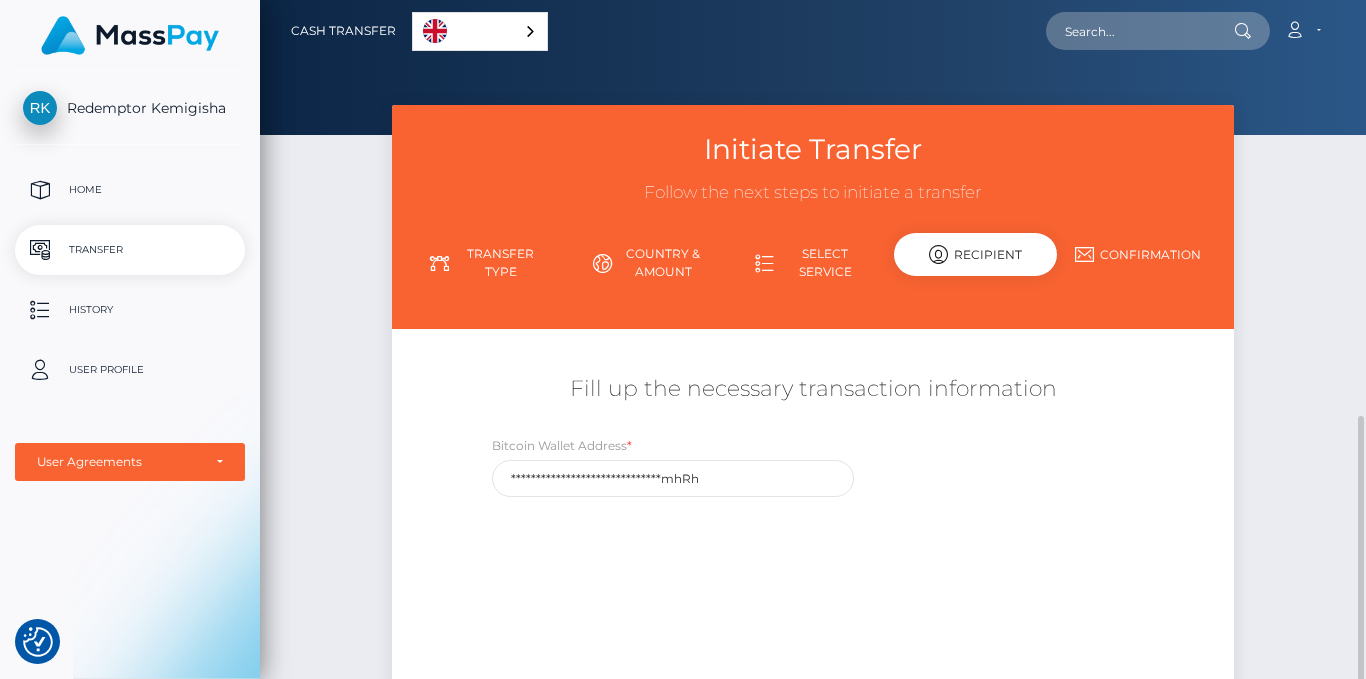 scroll, scrollTop: 239, scrollLeft: 0, axis: vertical 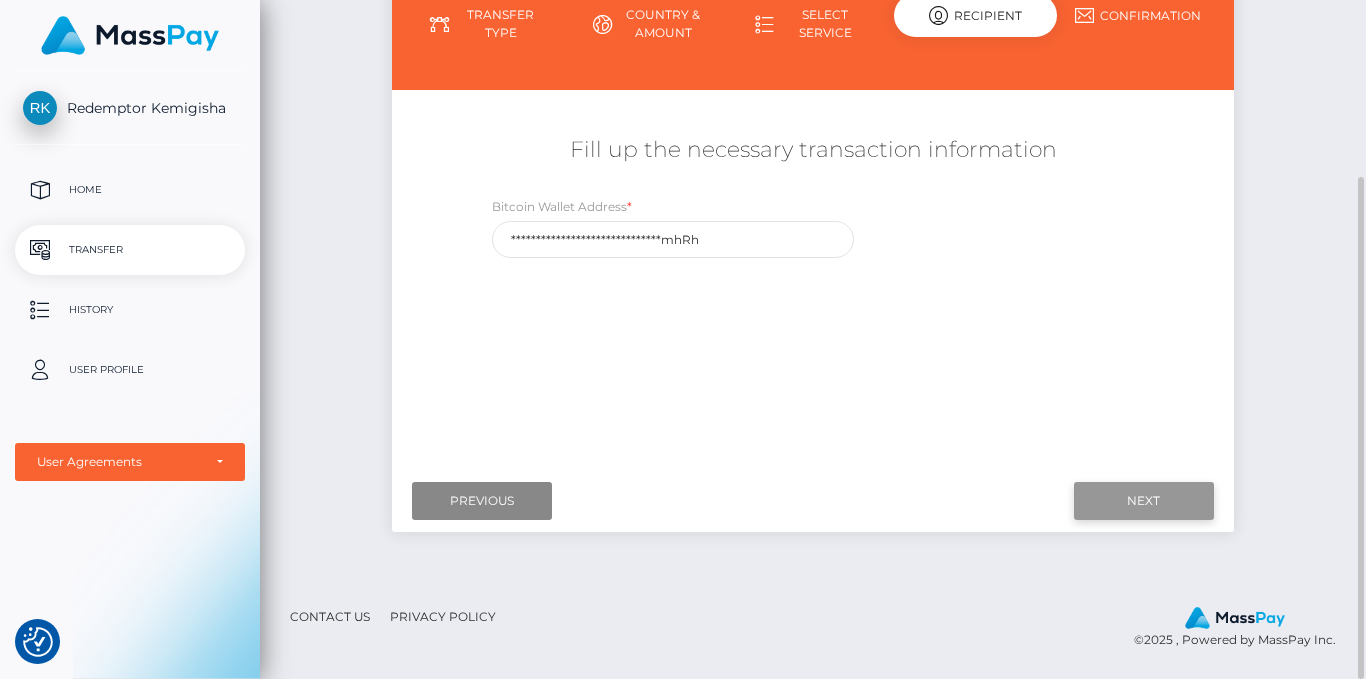 click on "Next" at bounding box center (1144, 501) 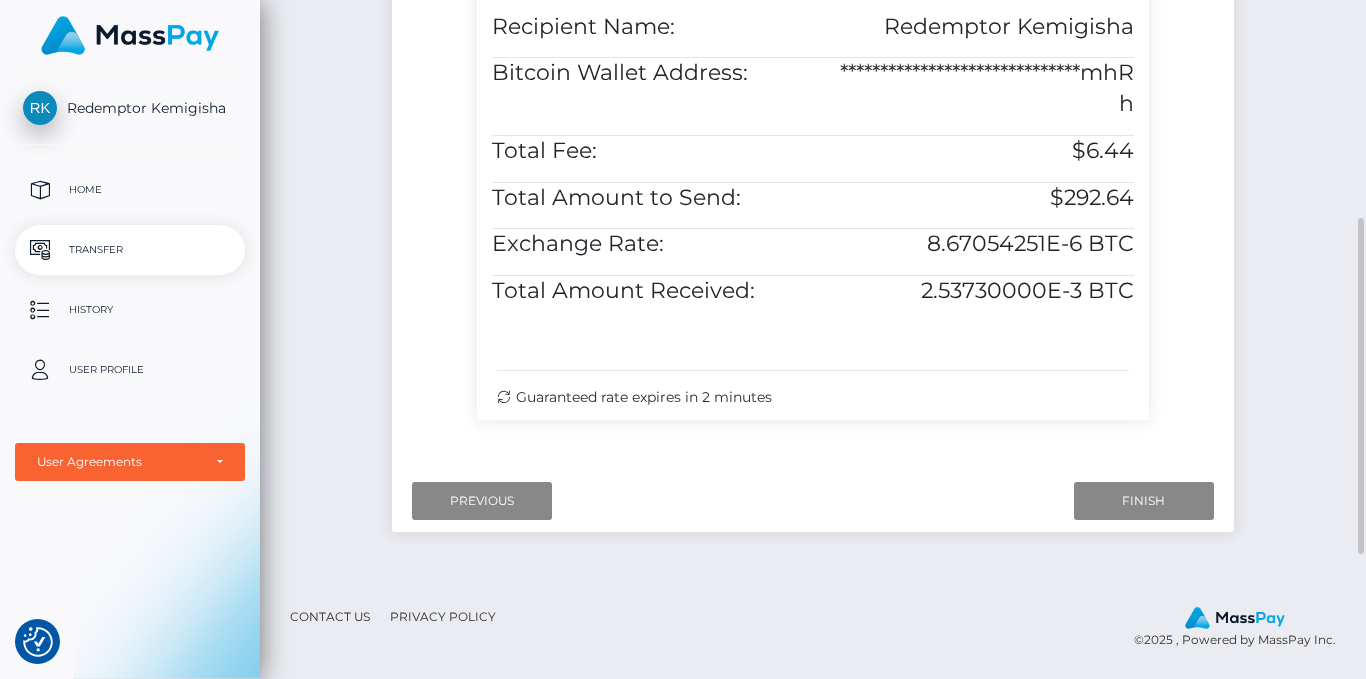 scroll, scrollTop: 599, scrollLeft: 0, axis: vertical 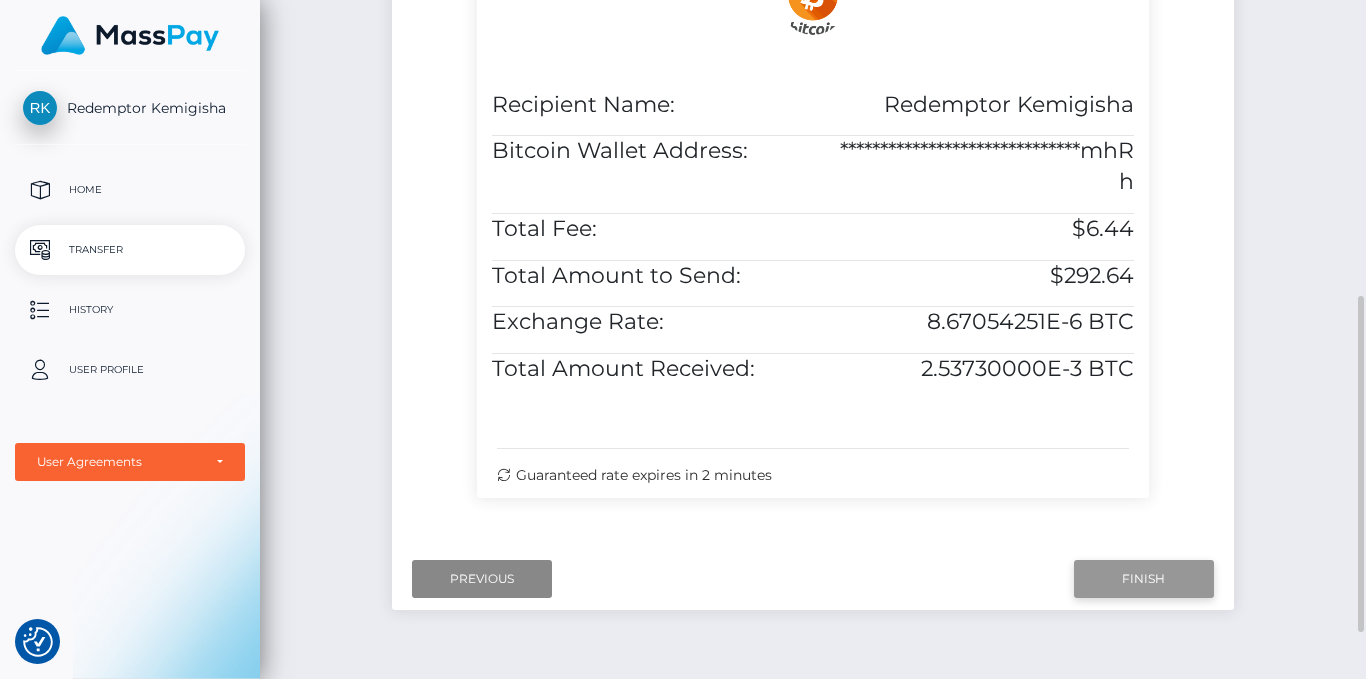 click on "Finish" at bounding box center (1144, 579) 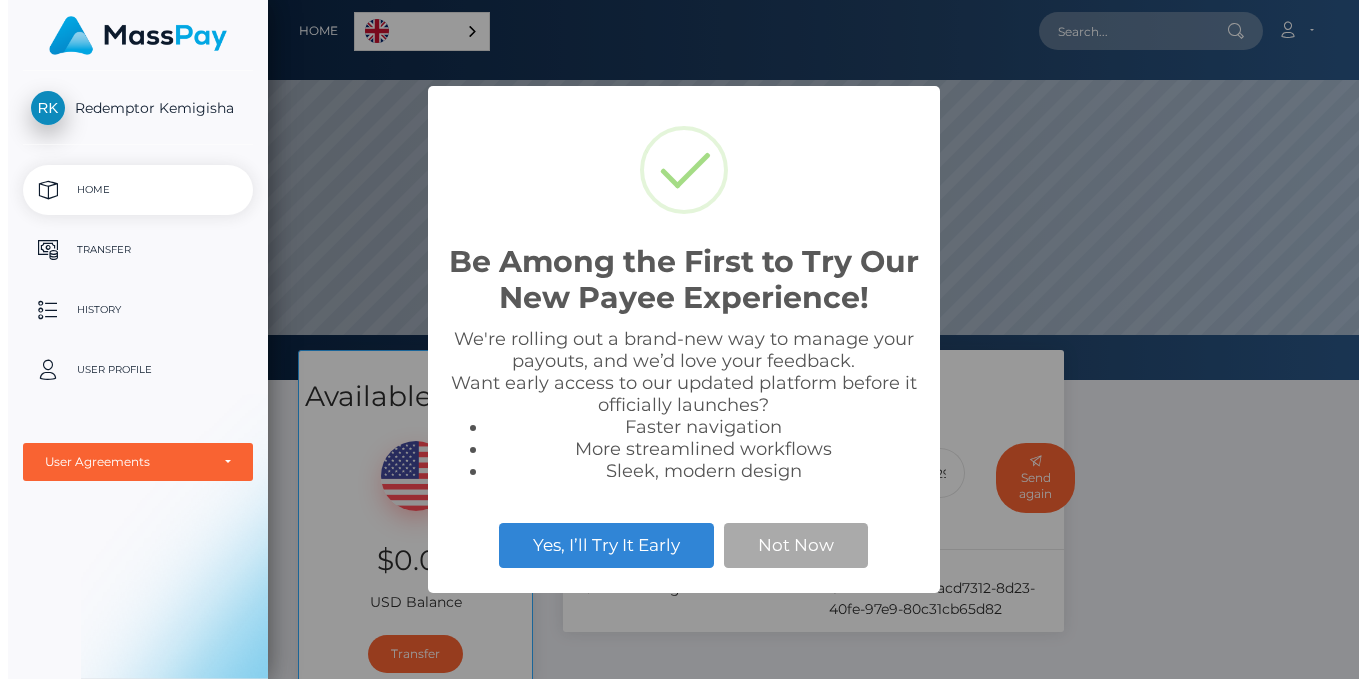 scroll, scrollTop: 0, scrollLeft: 0, axis: both 